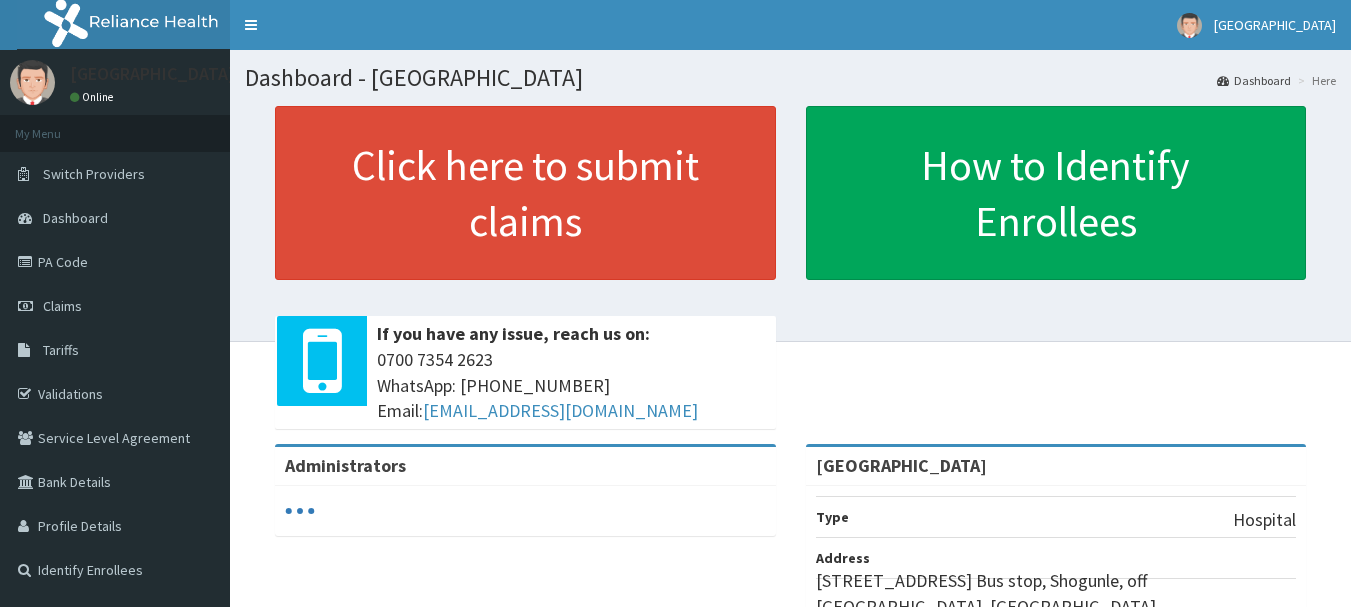 scroll, scrollTop: 0, scrollLeft: 0, axis: both 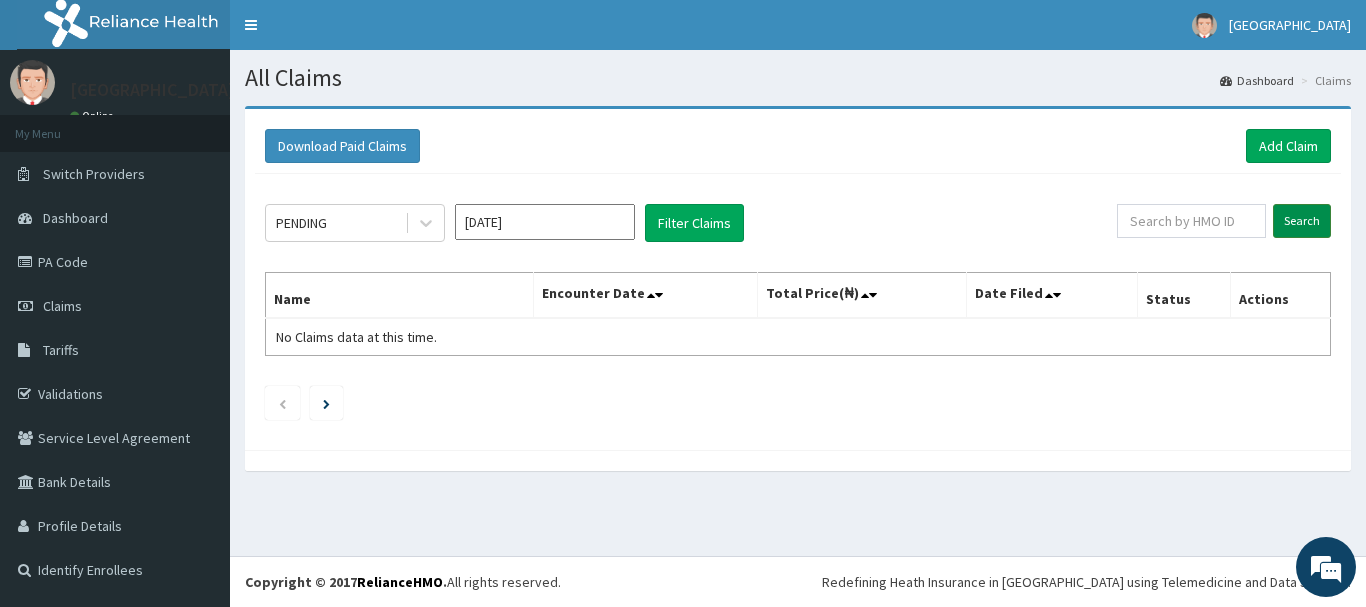 click on "Search" at bounding box center [1302, 221] 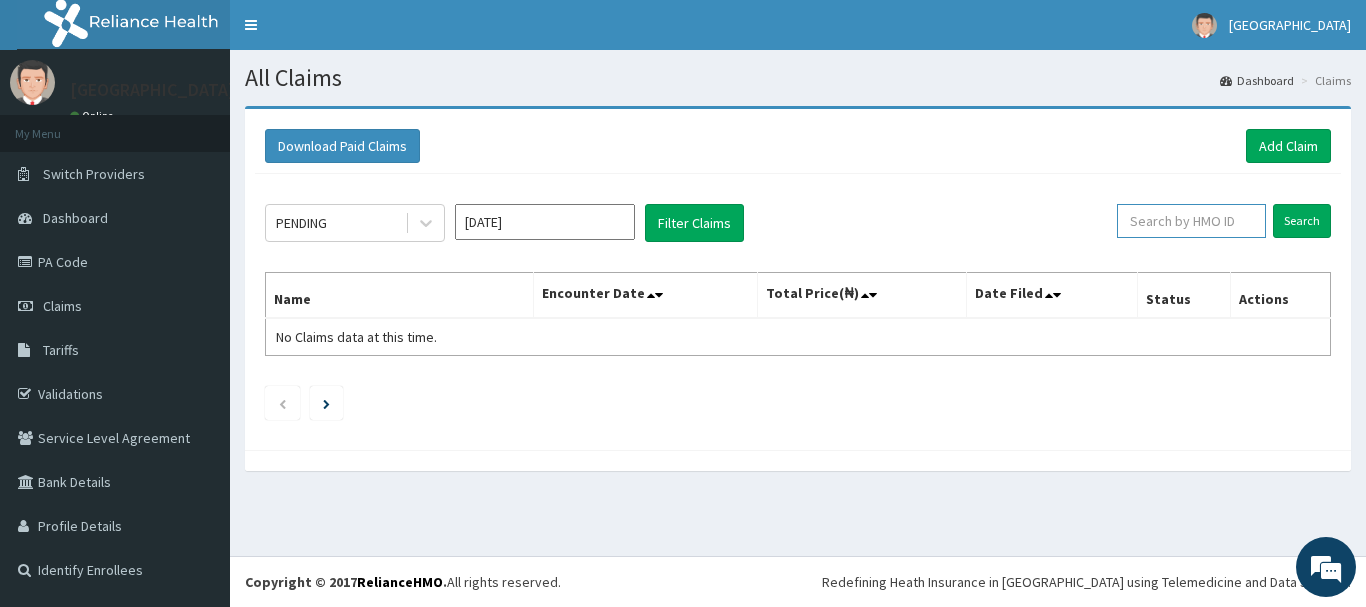 click at bounding box center [1191, 221] 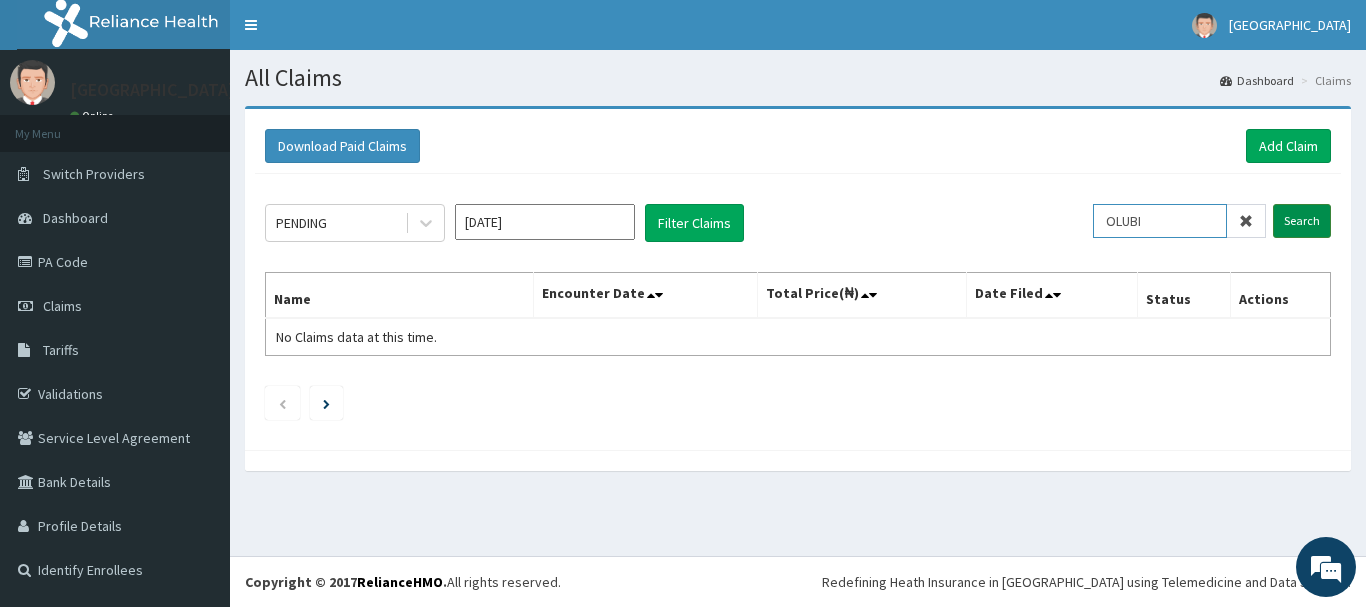 type on "OLUBI" 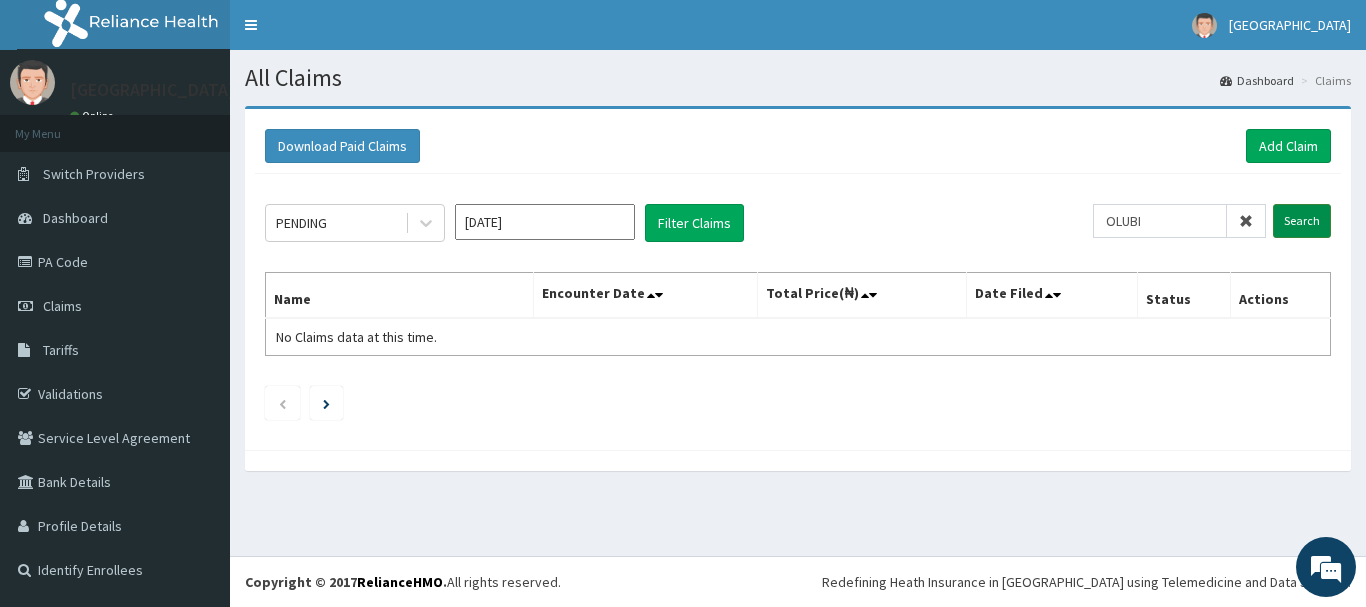 click on "Search" at bounding box center [1302, 221] 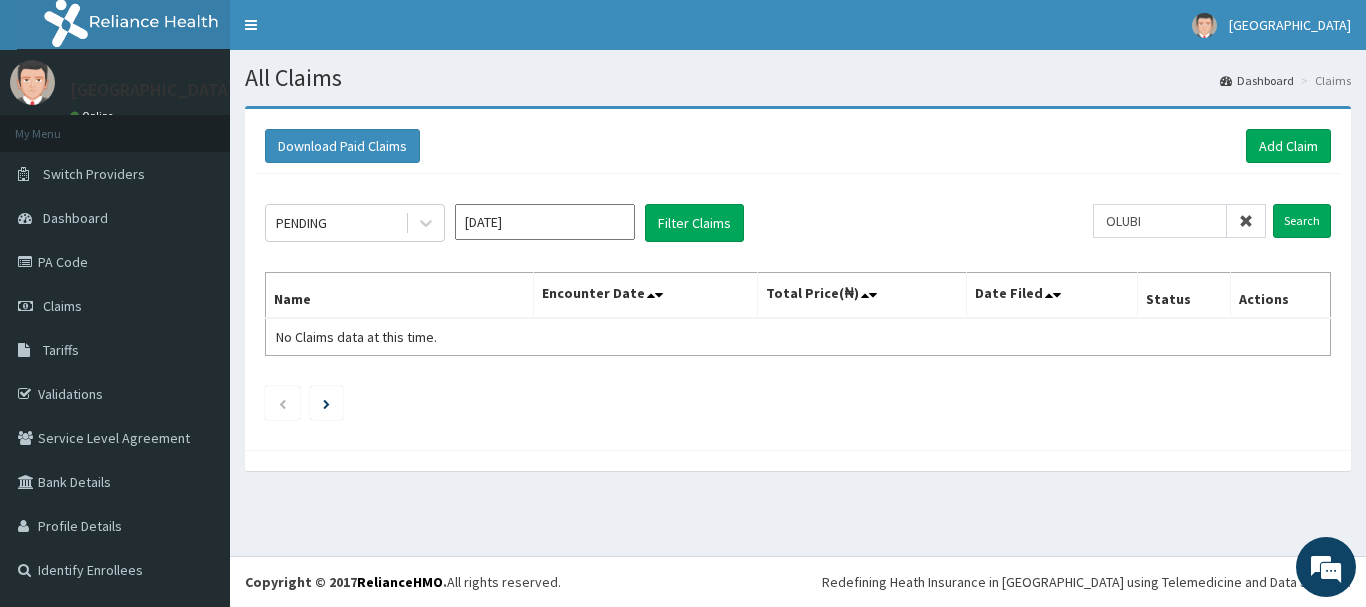 click on "Download Paid Claims Add Claim × Note you can only download claims within a maximum of 1 year and the dates will auto-adjust when you select range that is greater than 1 year From 10-04-2025 To 10-07-2025 Close Download PENDING Jul 2025 Filter Claims OLUBI Search Name Encounter Date Total Price(₦) Date Filed Status Actions No Claims data at this time." at bounding box center [798, 279] 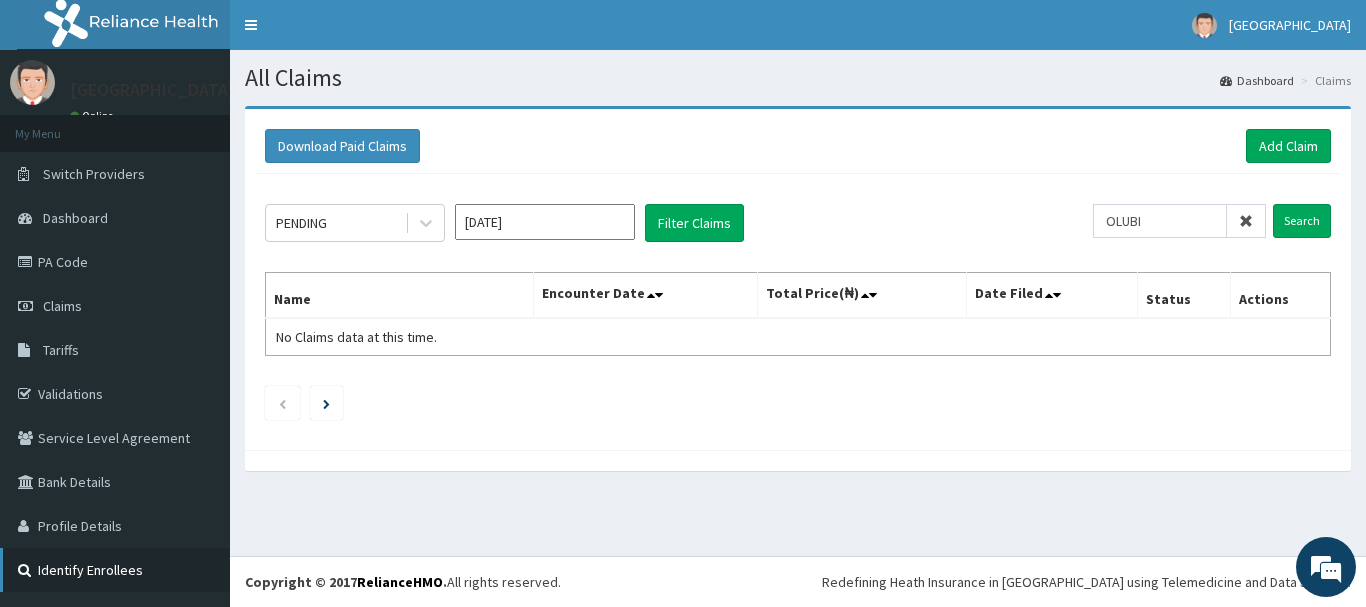 click on "Identify Enrollees" at bounding box center [115, 570] 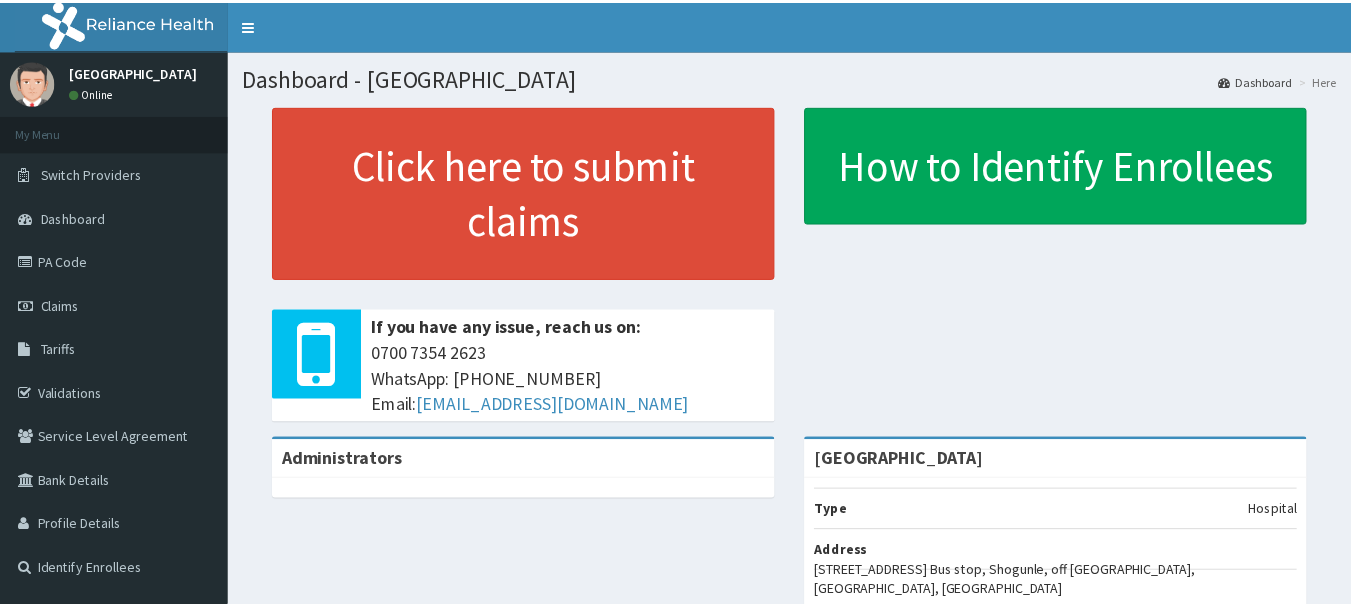 scroll, scrollTop: 0, scrollLeft: 0, axis: both 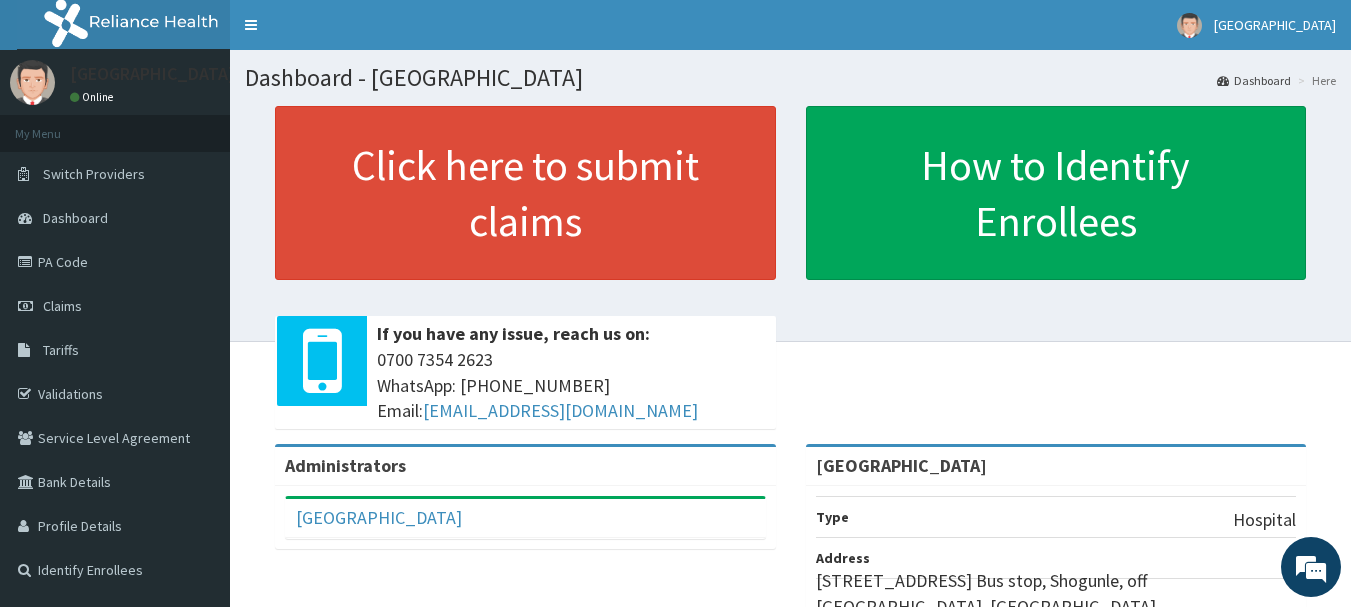 drag, startPoint x: 1355, startPoint y: 64, endPoint x: 1365, endPoint y: 56, distance: 12.806249 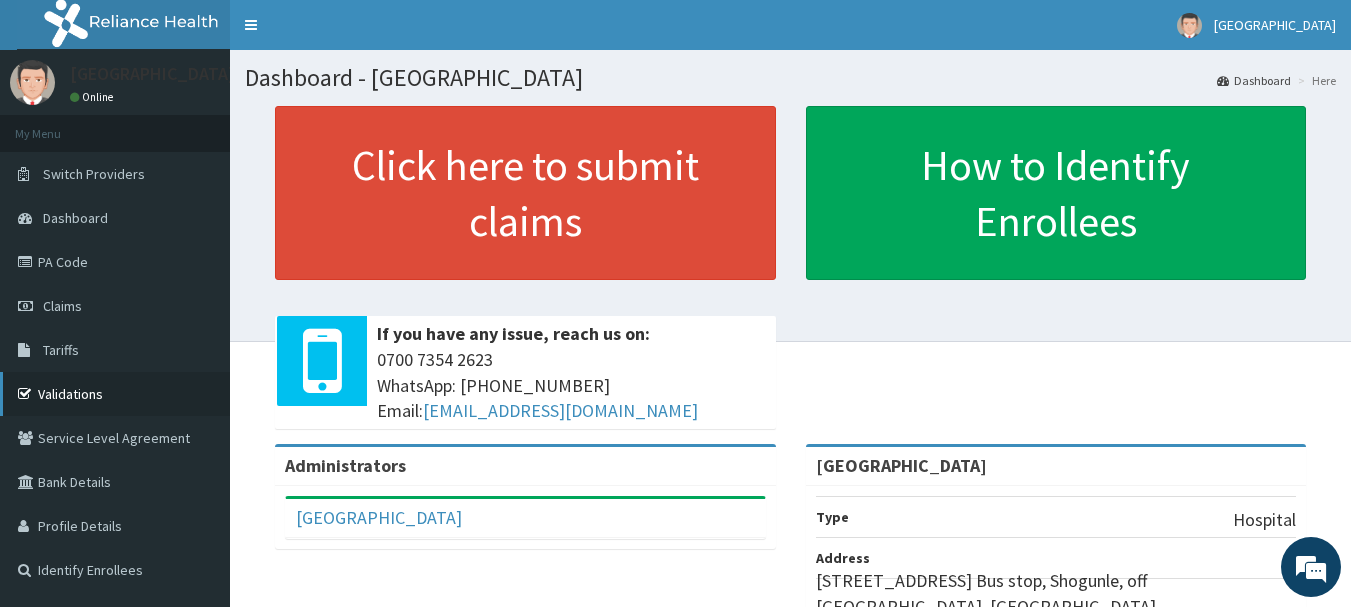 click on "Validations" at bounding box center (115, 394) 